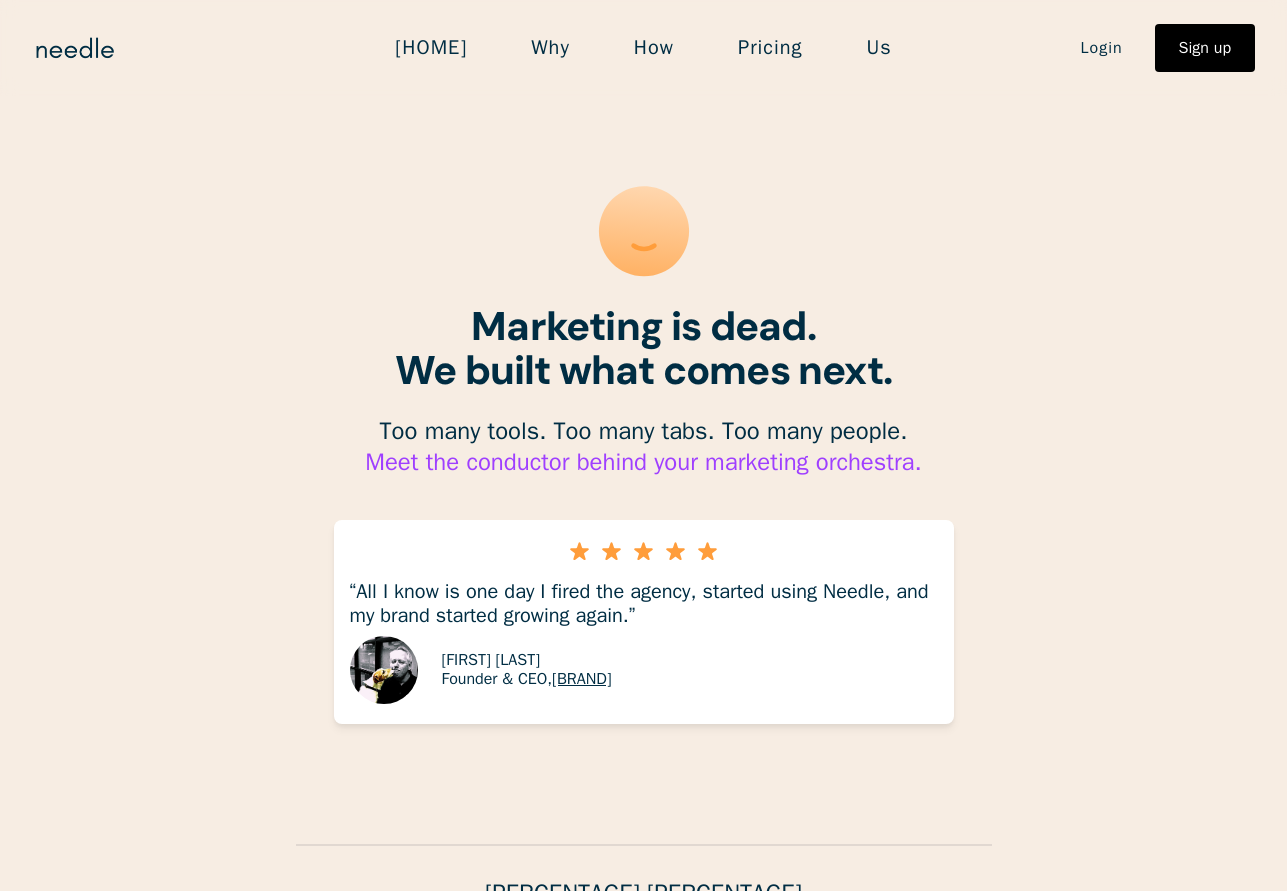 scroll, scrollTop: 0, scrollLeft: 0, axis: both 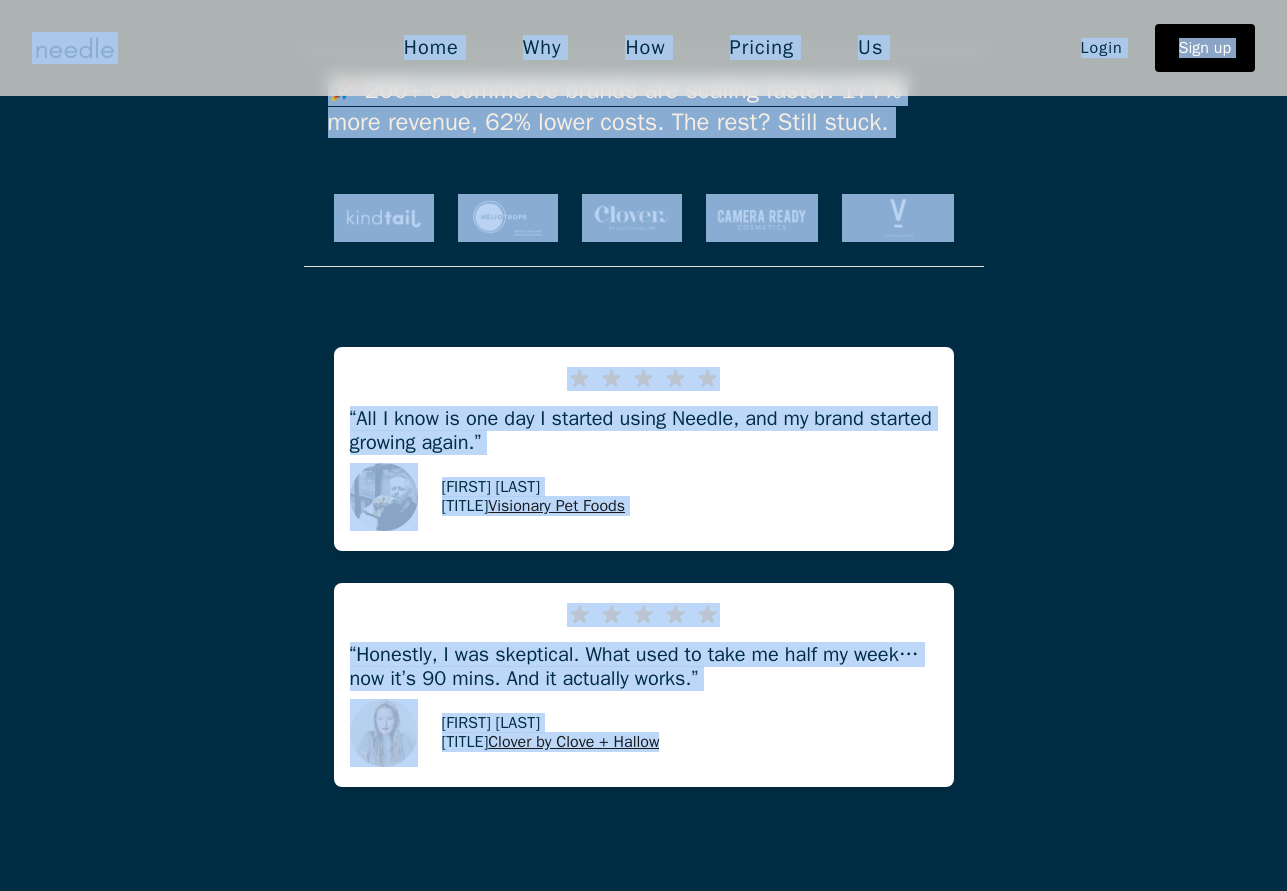 drag, startPoint x: 743, startPoint y: 862, endPoint x: 741, endPoint y: 842, distance: 20.09975 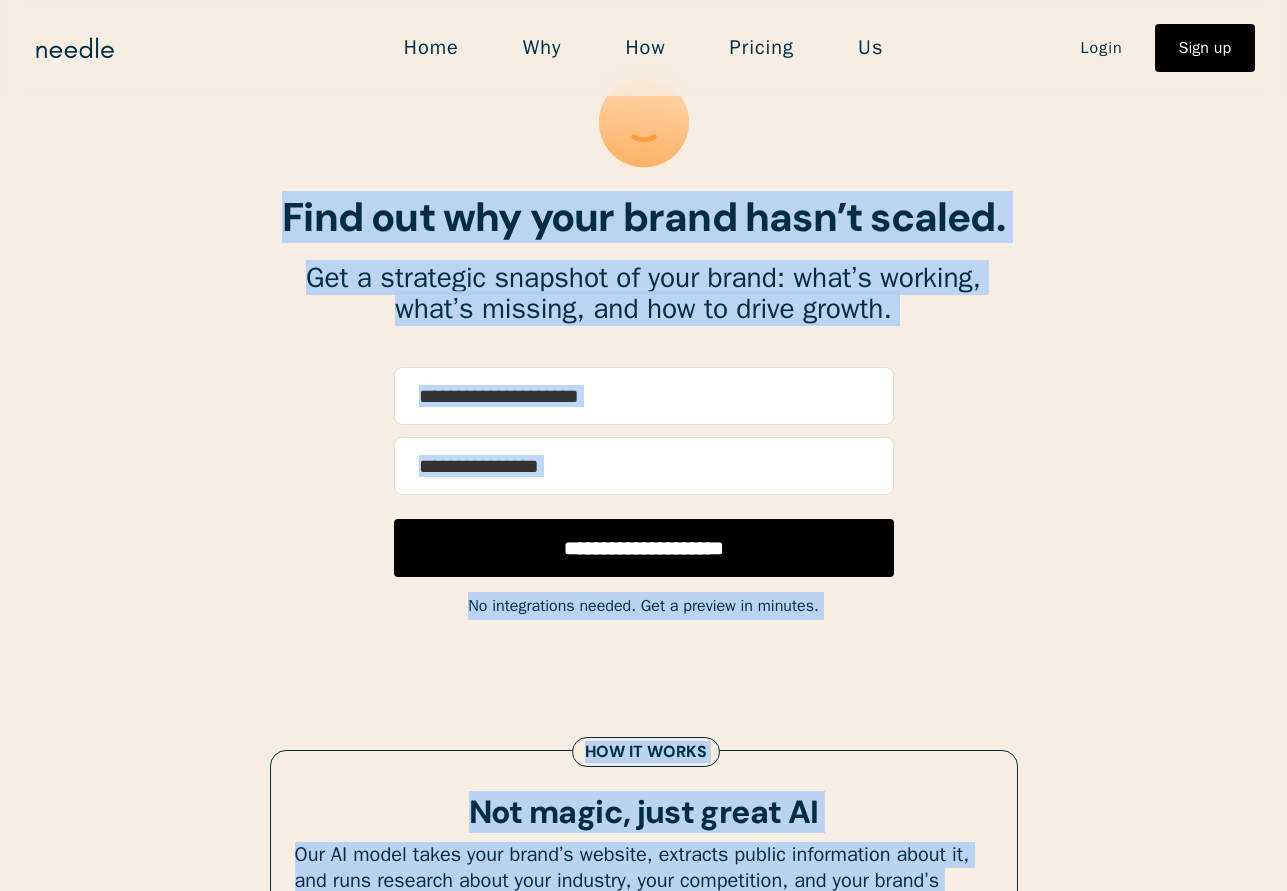 scroll, scrollTop: 0, scrollLeft: 0, axis: both 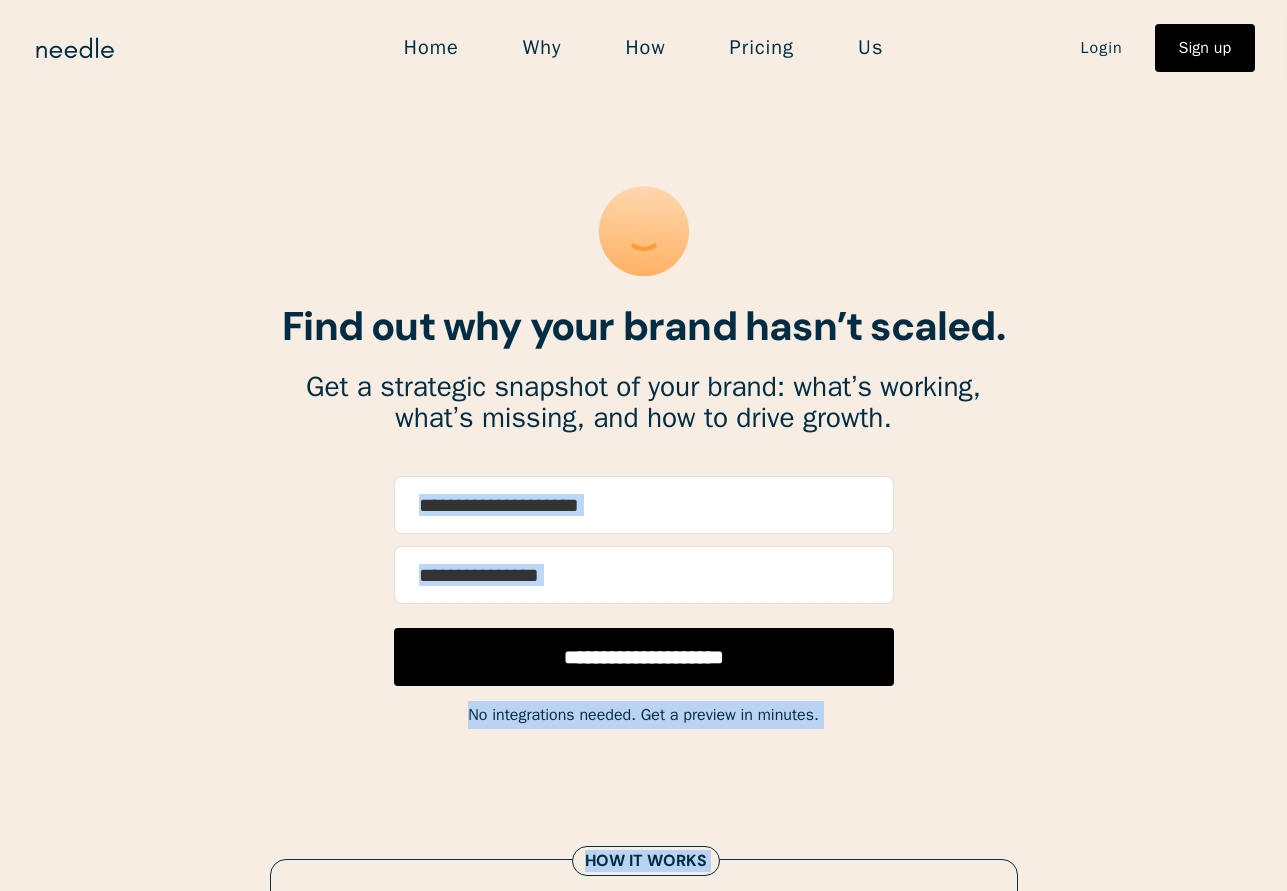 drag, startPoint x: 741, startPoint y: 842, endPoint x: 527, endPoint y: 546, distance: 365.25607 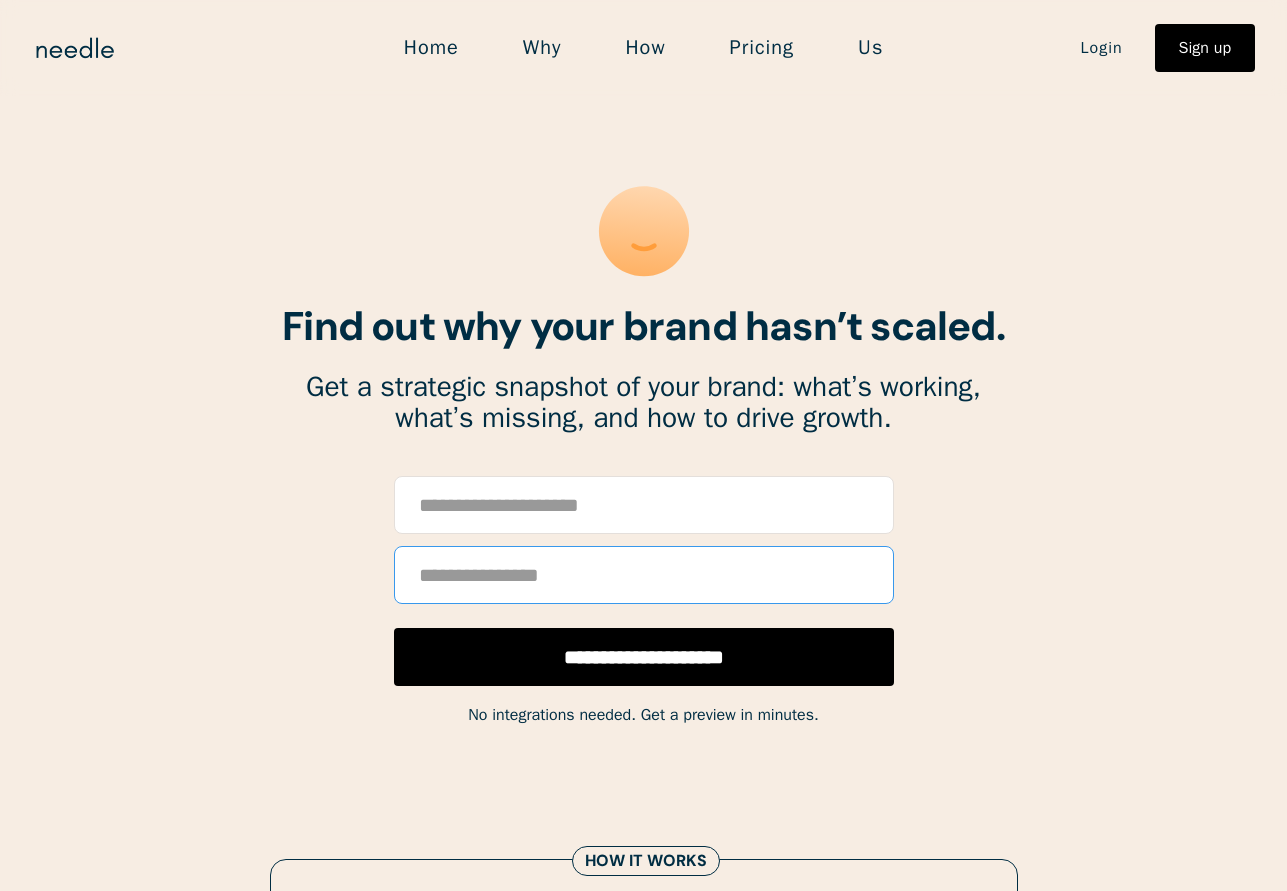 drag, startPoint x: 527, startPoint y: 546, endPoint x: 528, endPoint y: 521, distance: 25.019993 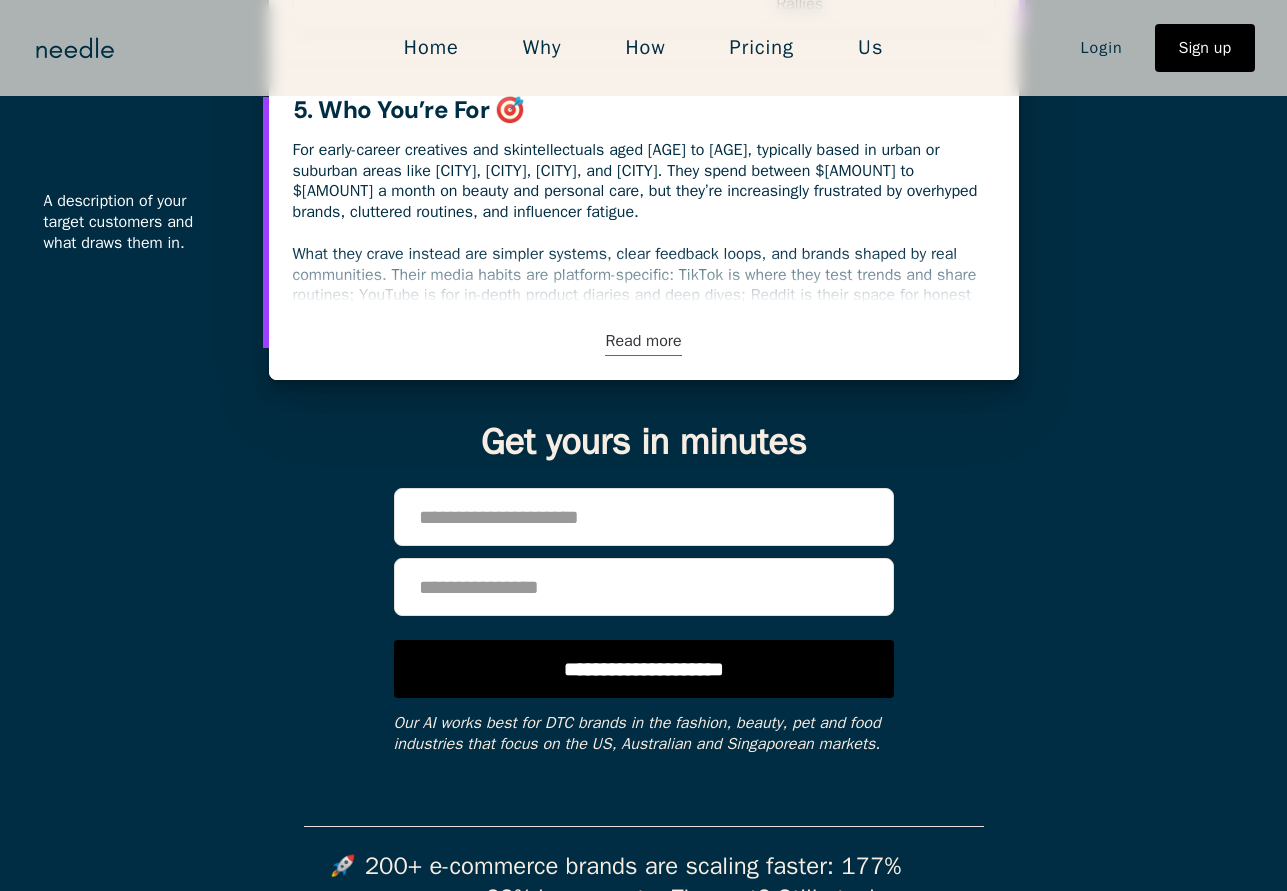 click on "Read more" at bounding box center [643, 341] 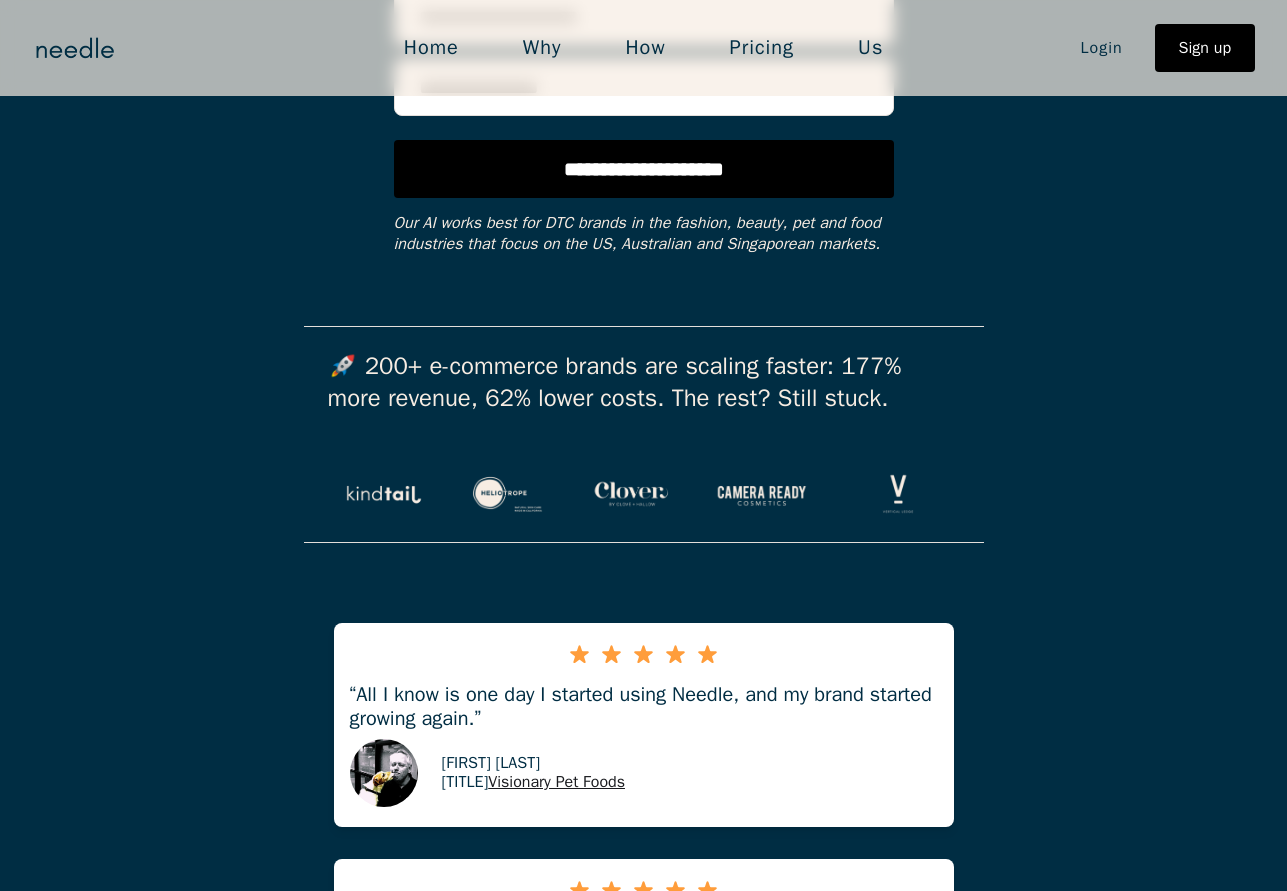 scroll, scrollTop: 5882, scrollLeft: 0, axis: vertical 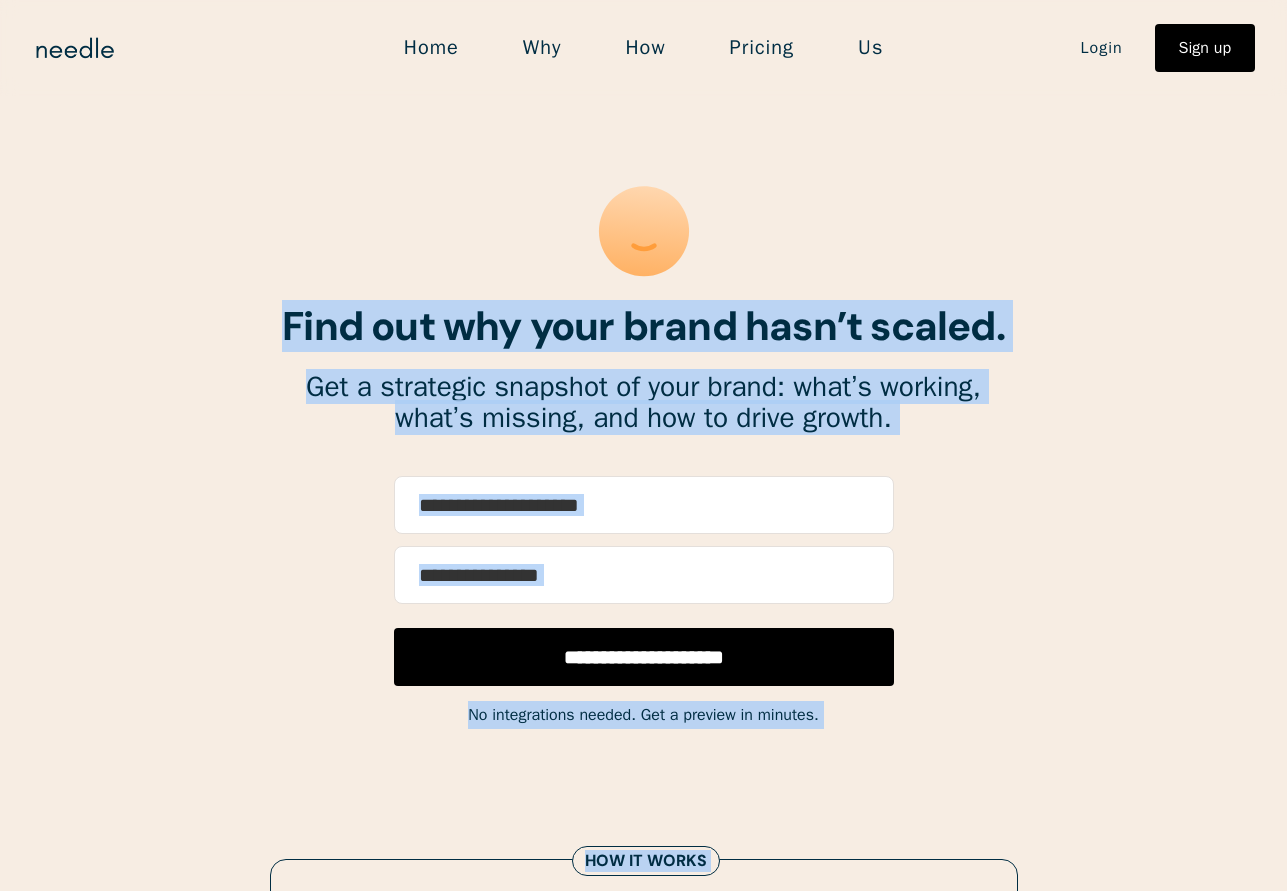 drag, startPoint x: 729, startPoint y: 839, endPoint x: 490, endPoint y: 291, distance: 597.85034 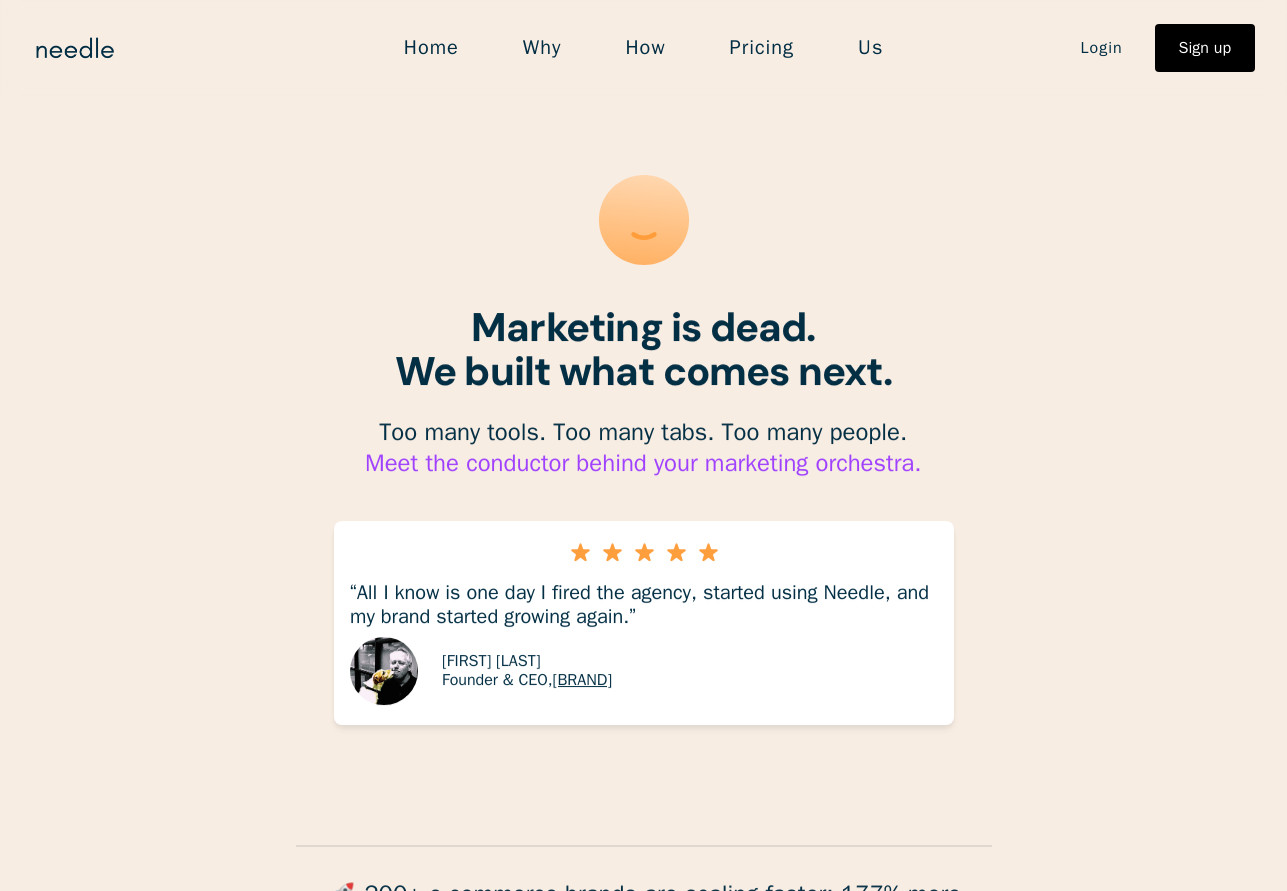 scroll, scrollTop: 0, scrollLeft: 0, axis: both 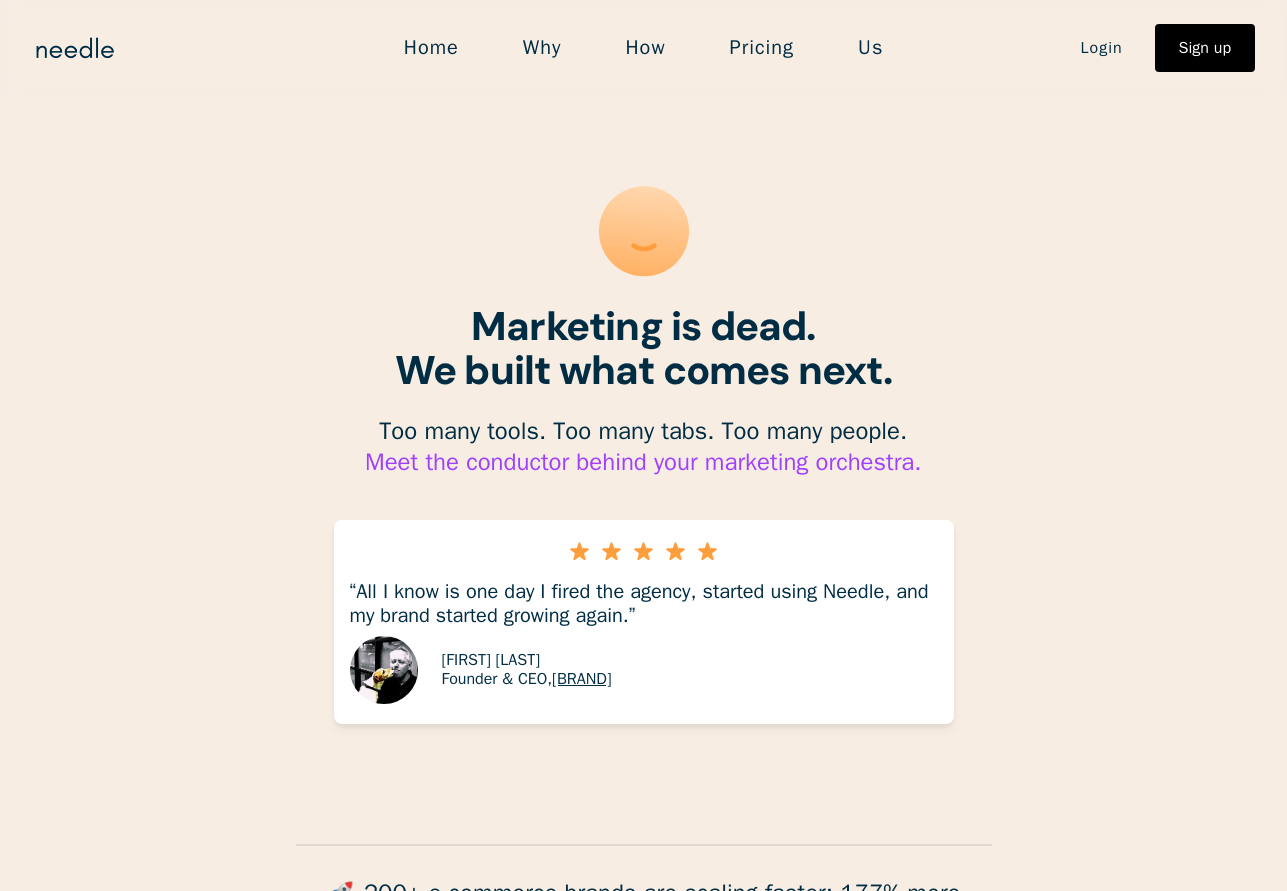 click on "“All I know is one day I fired the agency, started using Needle, and my brand started growing again.”" at bounding box center (639, 603) 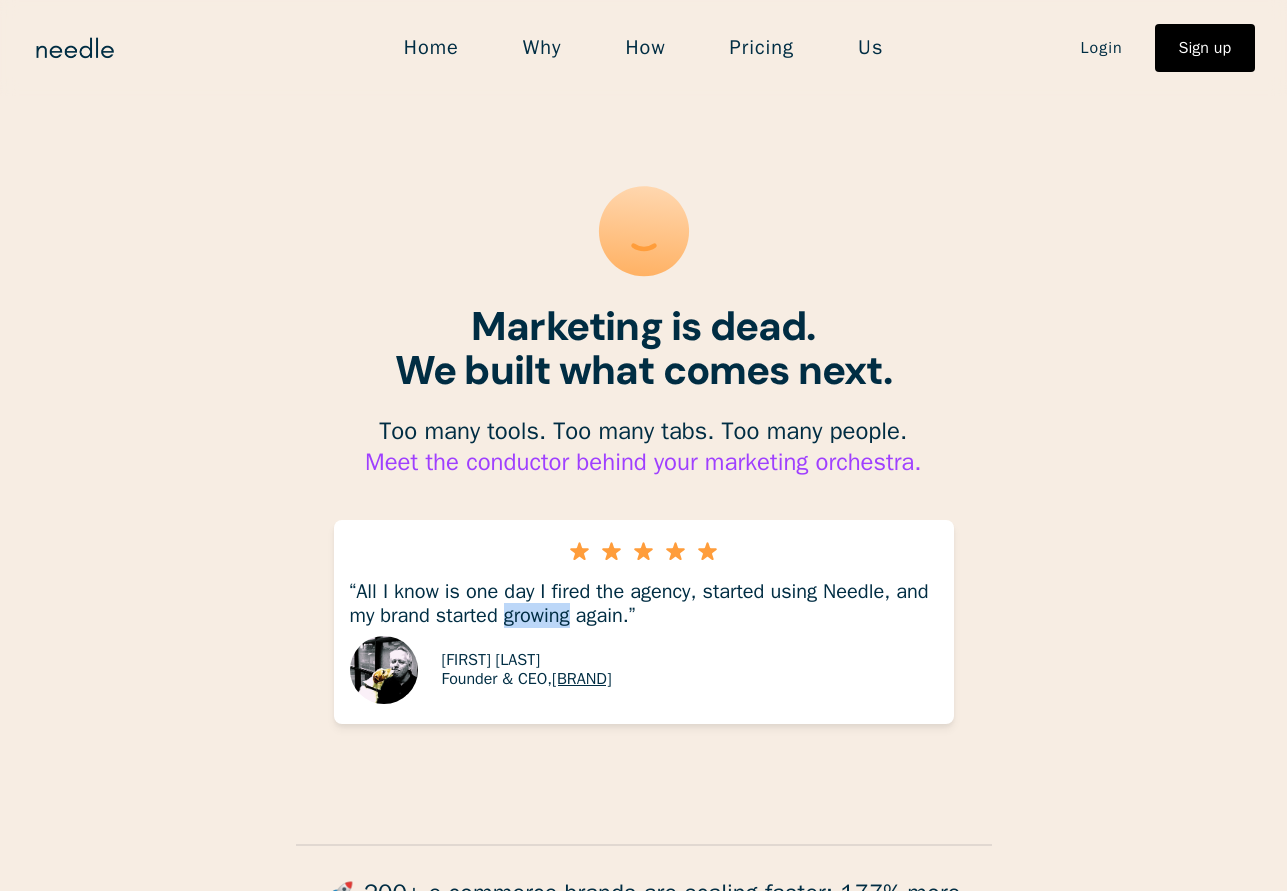 click on "“All I know is one day I fired the agency, started using Needle, and my brand started growing again.”" at bounding box center [639, 603] 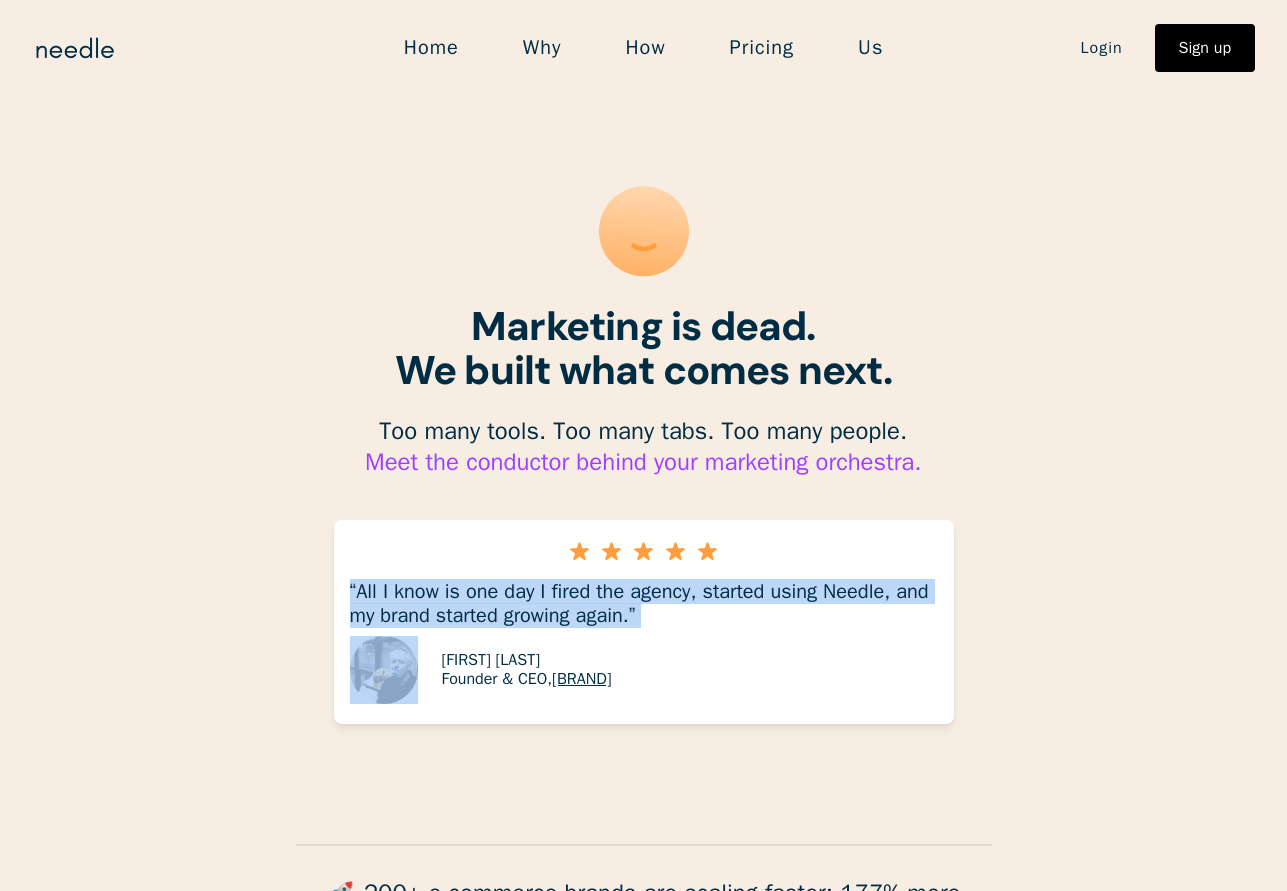 click on "“All I know is one day I fired the agency, started using Needle, and my brand started growing again.”" at bounding box center [639, 603] 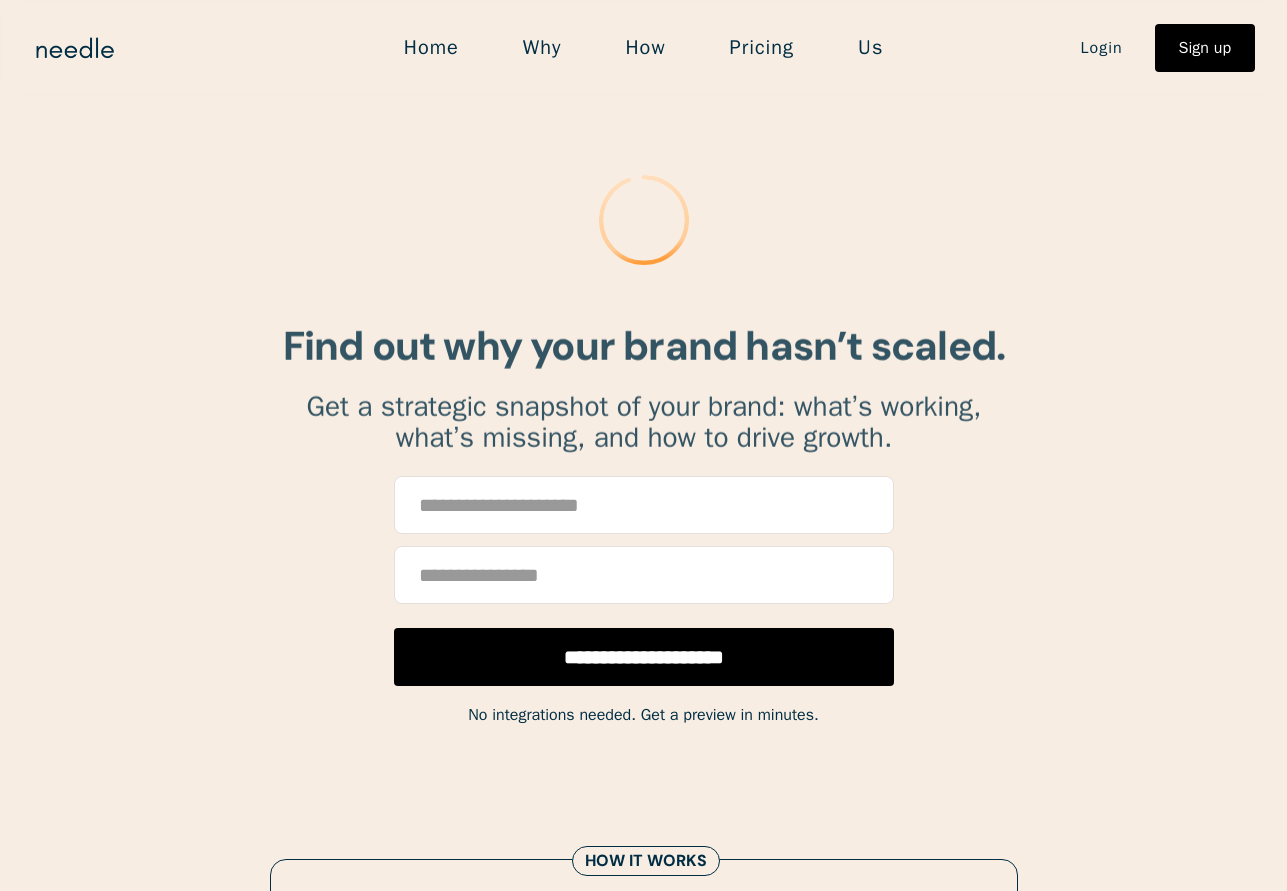 scroll, scrollTop: 0, scrollLeft: 0, axis: both 